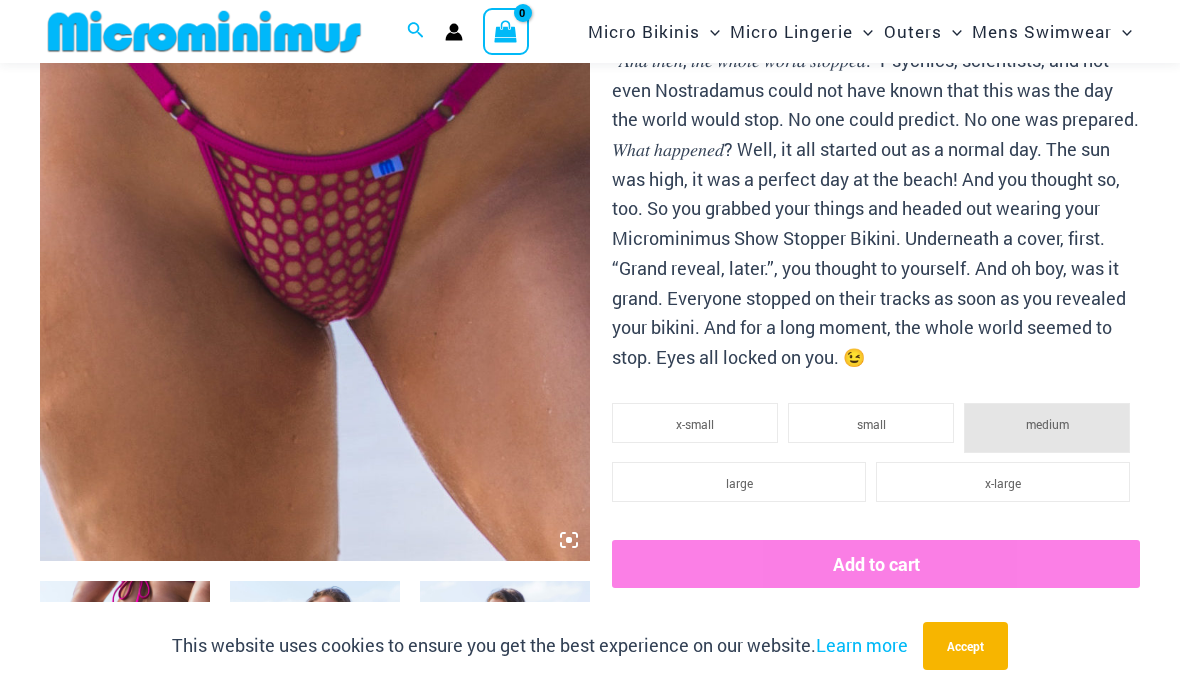 scroll, scrollTop: 422, scrollLeft: 0, axis: vertical 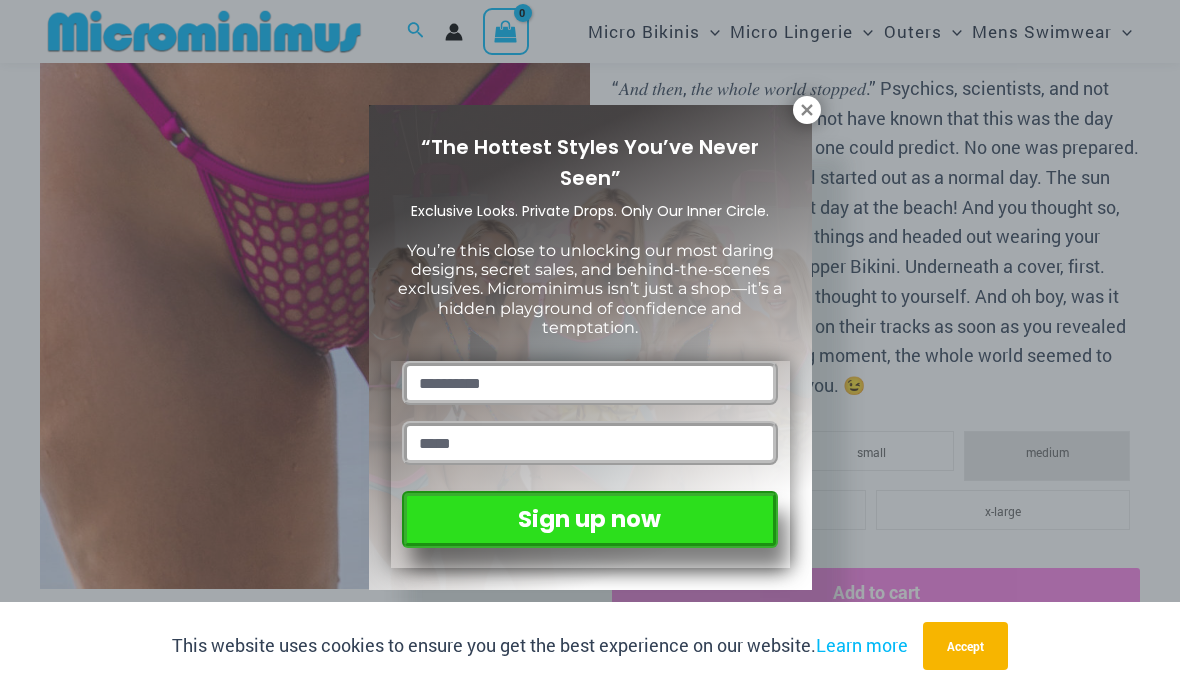 click 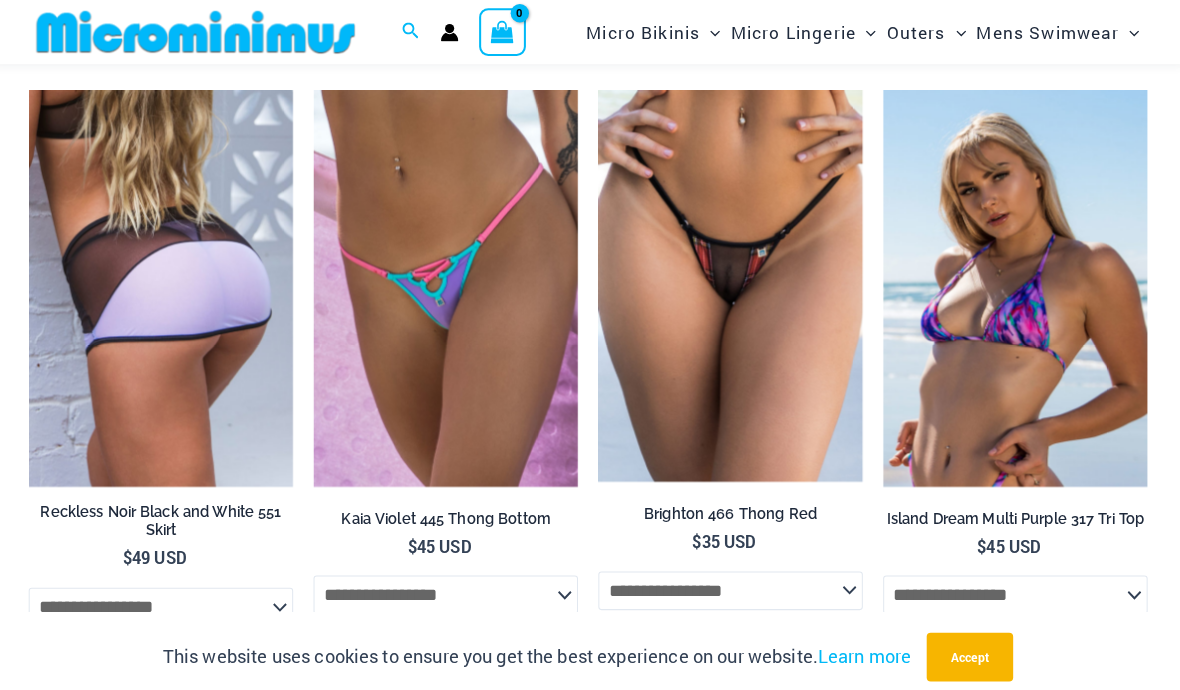 scroll, scrollTop: 5940, scrollLeft: 0, axis: vertical 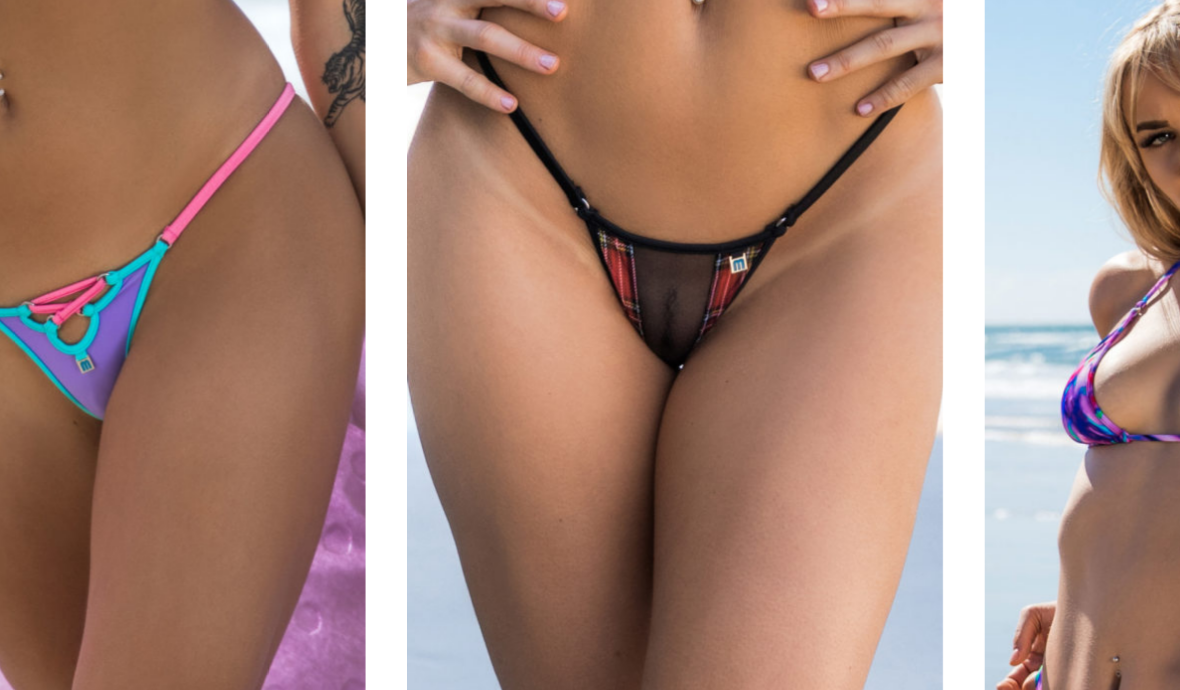 click at bounding box center (600, 53) 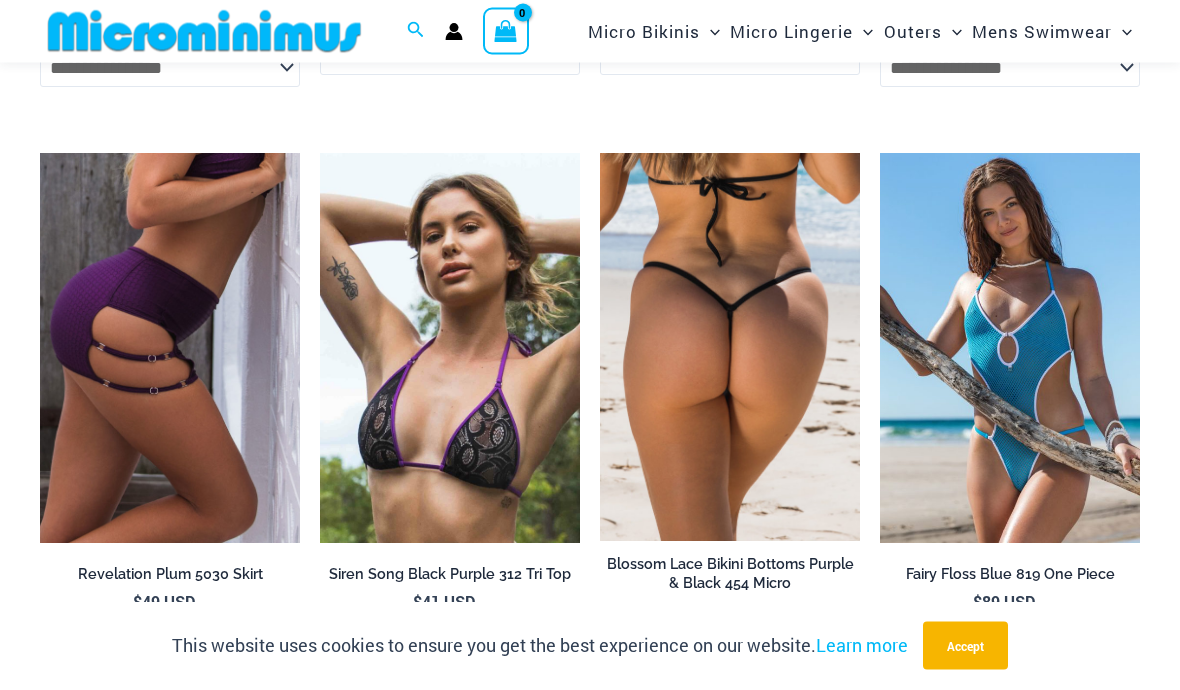 scroll, scrollTop: 3516, scrollLeft: 0, axis: vertical 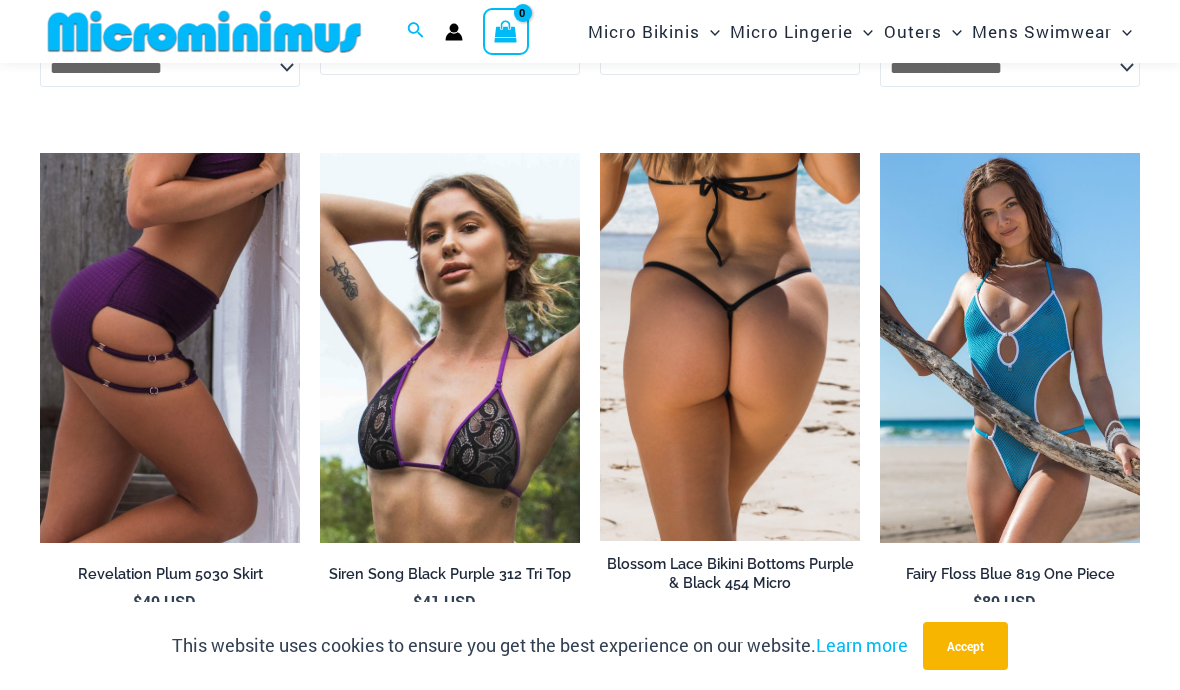 click at bounding box center (600, 153) 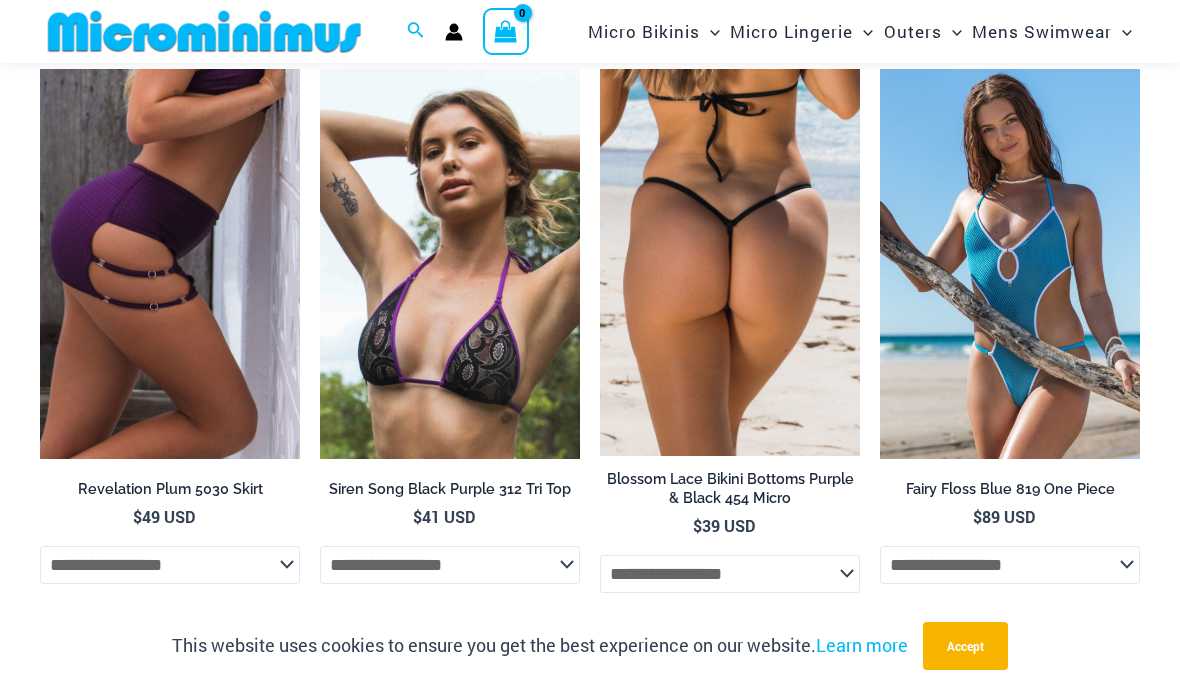 click on "Lingerie Packs" at bounding box center [-16960, 93] 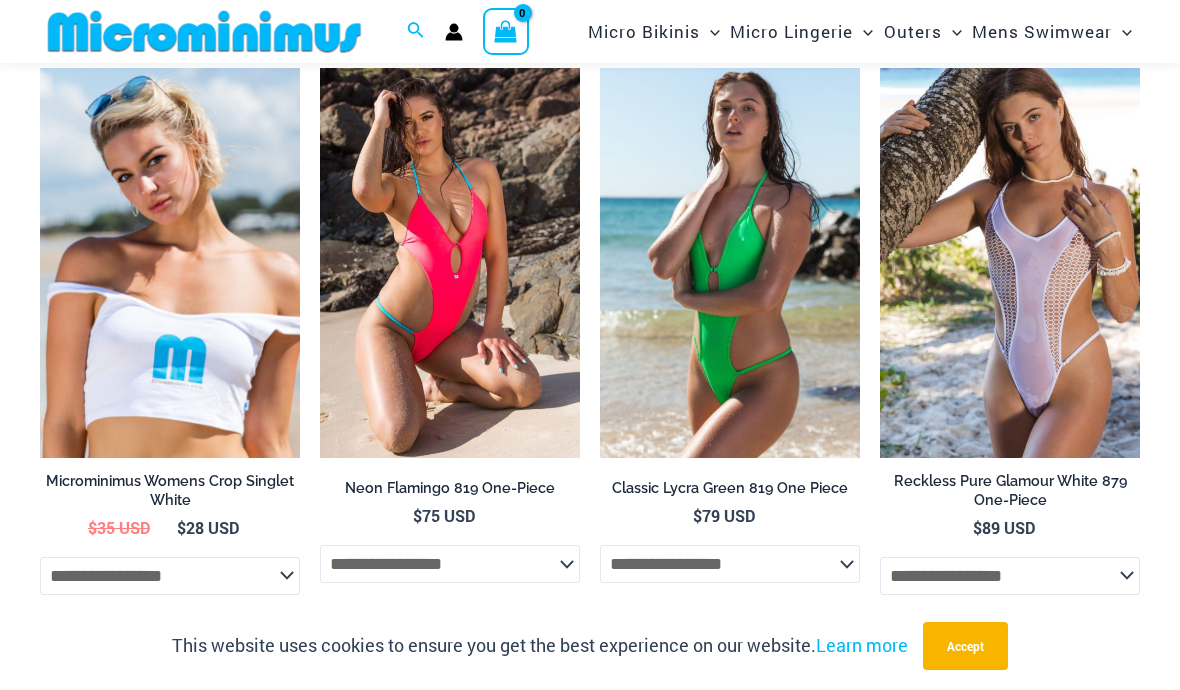 scroll, scrollTop: 3007, scrollLeft: 0, axis: vertical 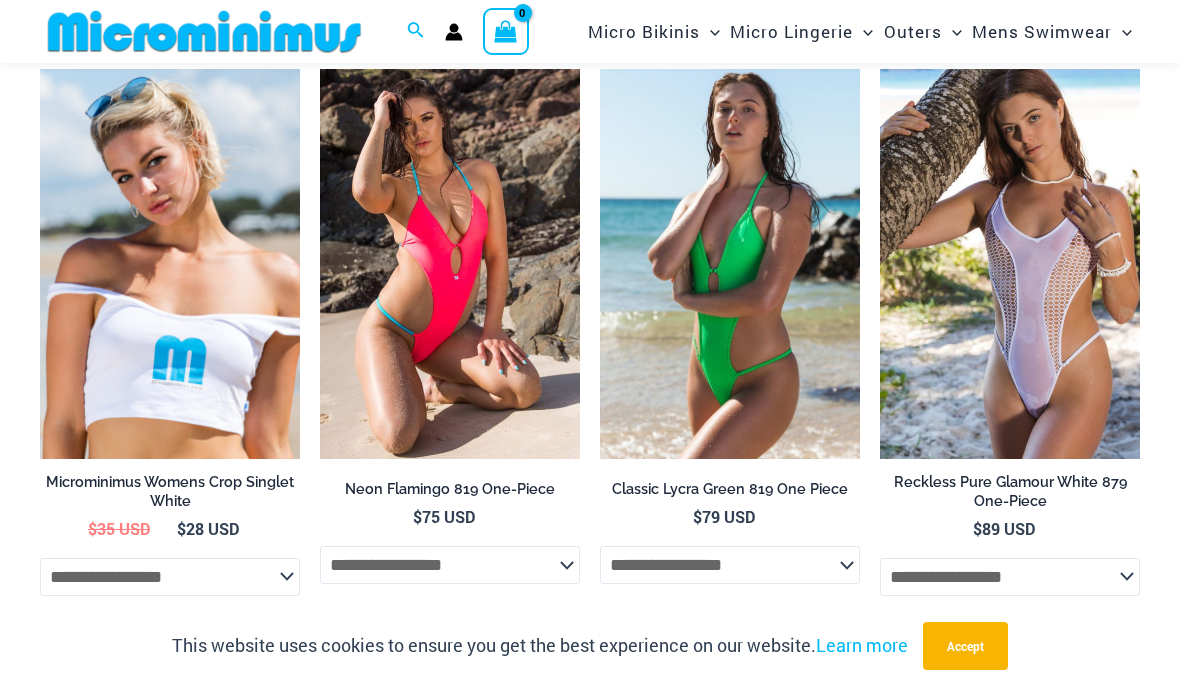 click at bounding box center [880, 69] 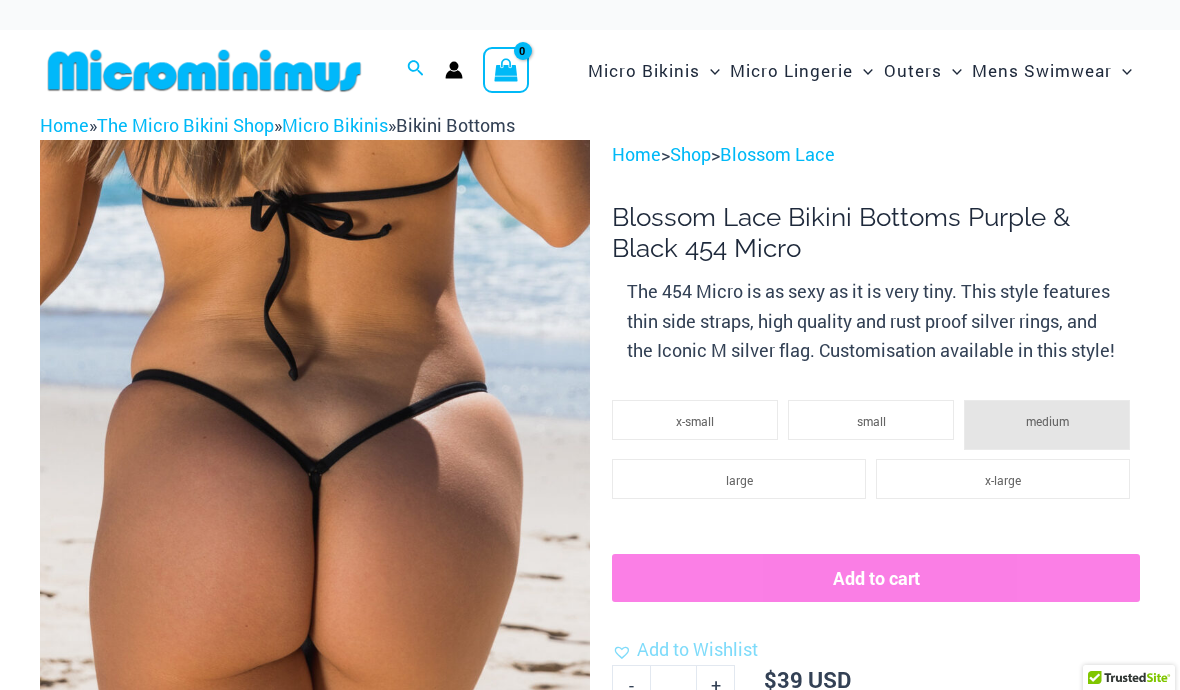 scroll, scrollTop: 0, scrollLeft: 0, axis: both 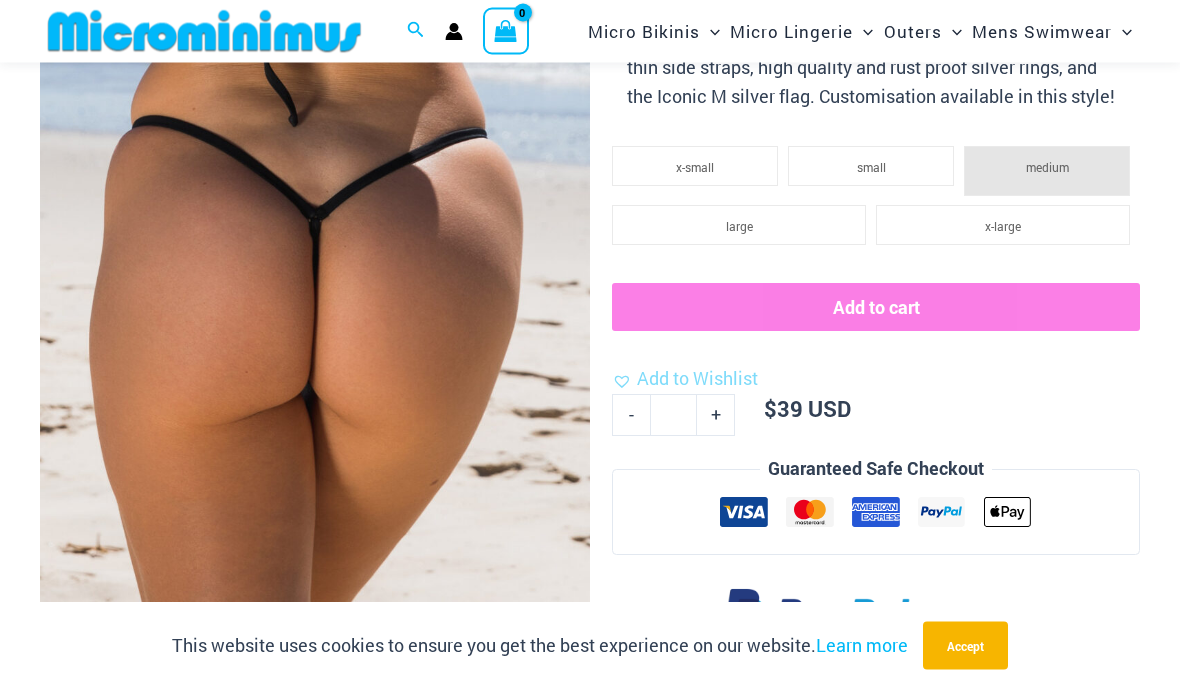 click at bounding box center (315, 297) 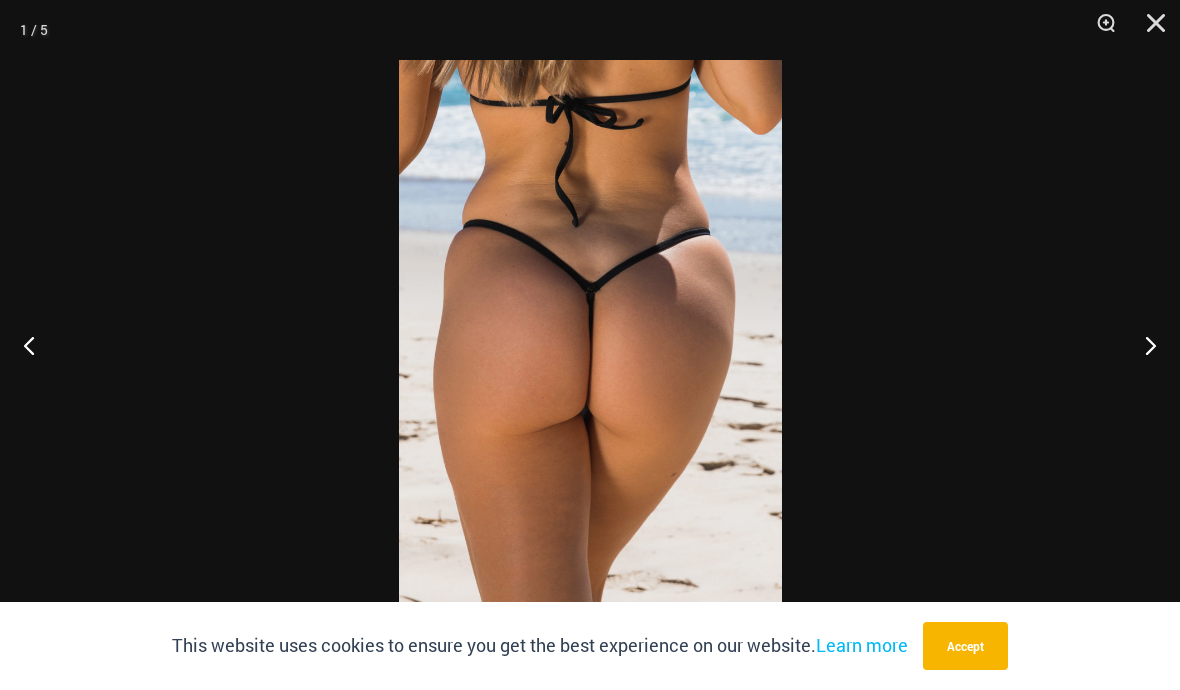 click at bounding box center [1142, 345] 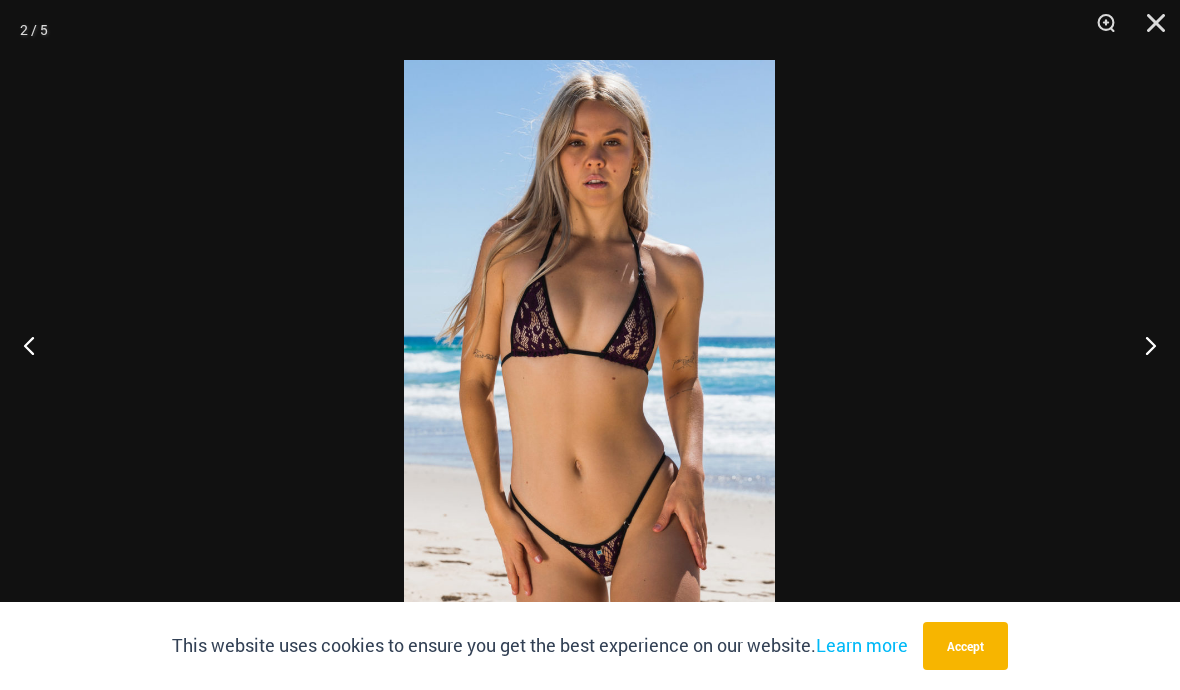 click at bounding box center [1142, 345] 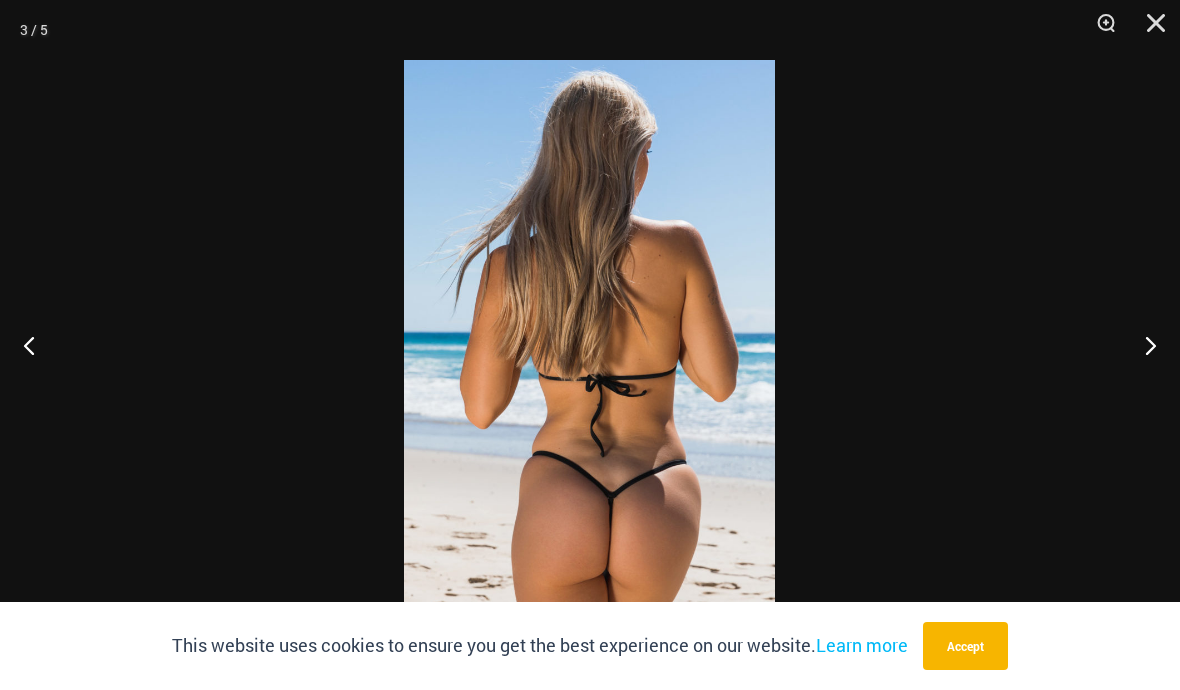 click at bounding box center [1142, 345] 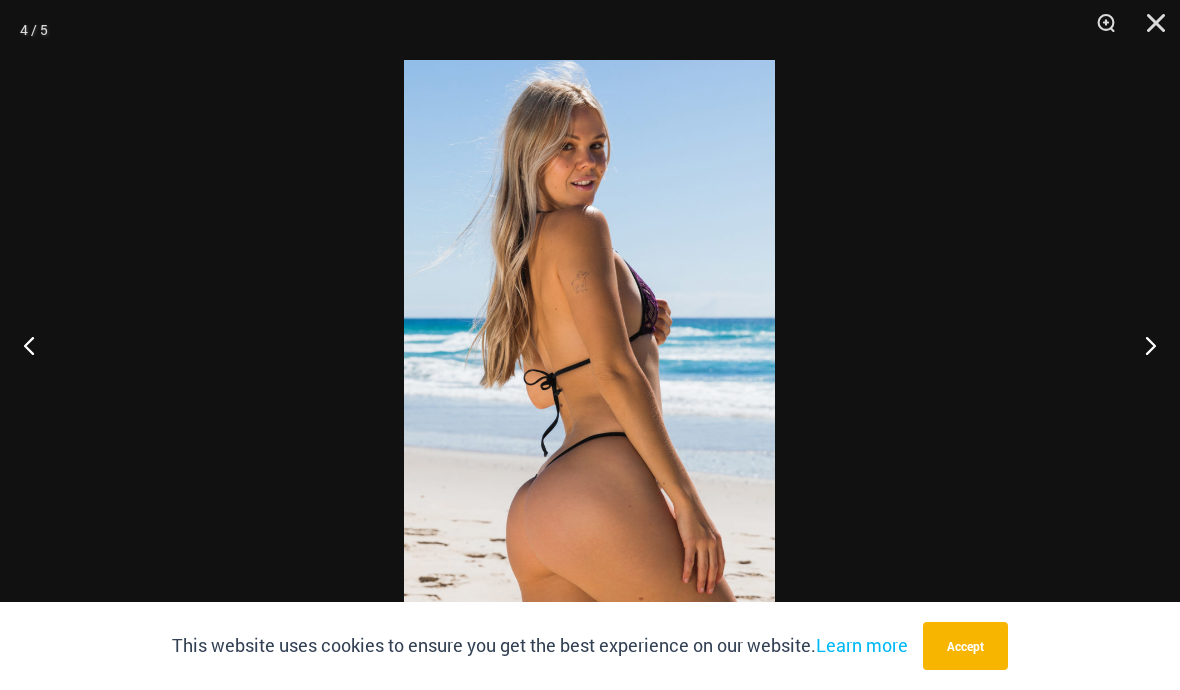 click at bounding box center [1142, 345] 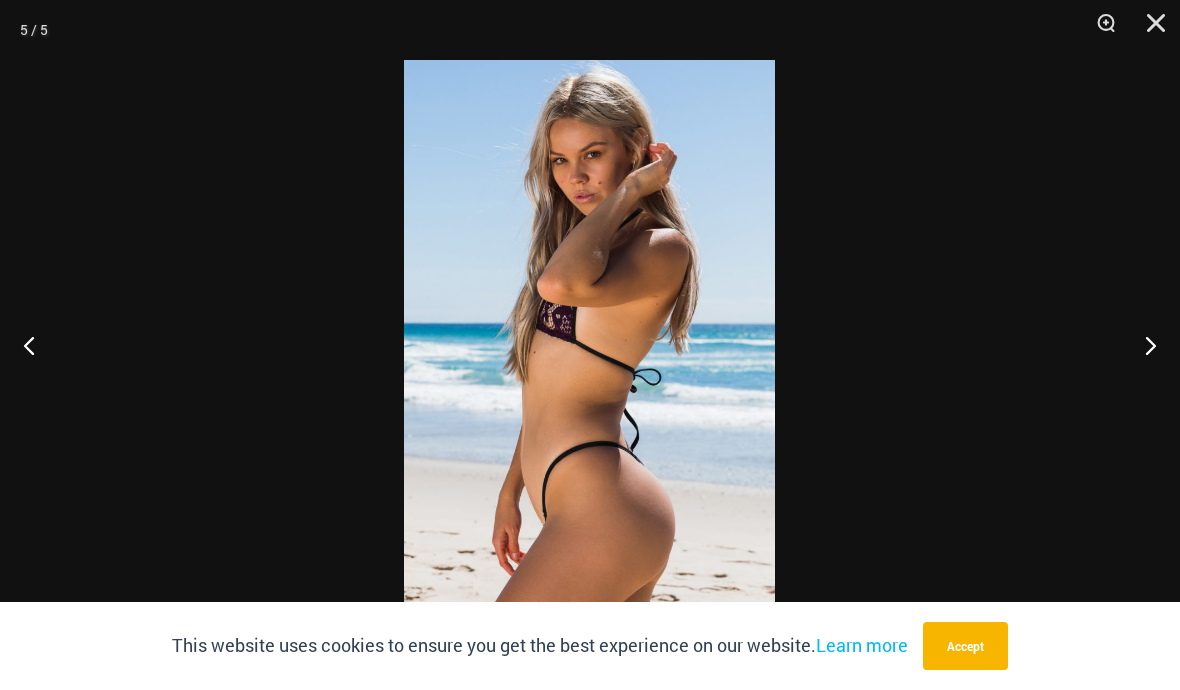 click at bounding box center (1142, 345) 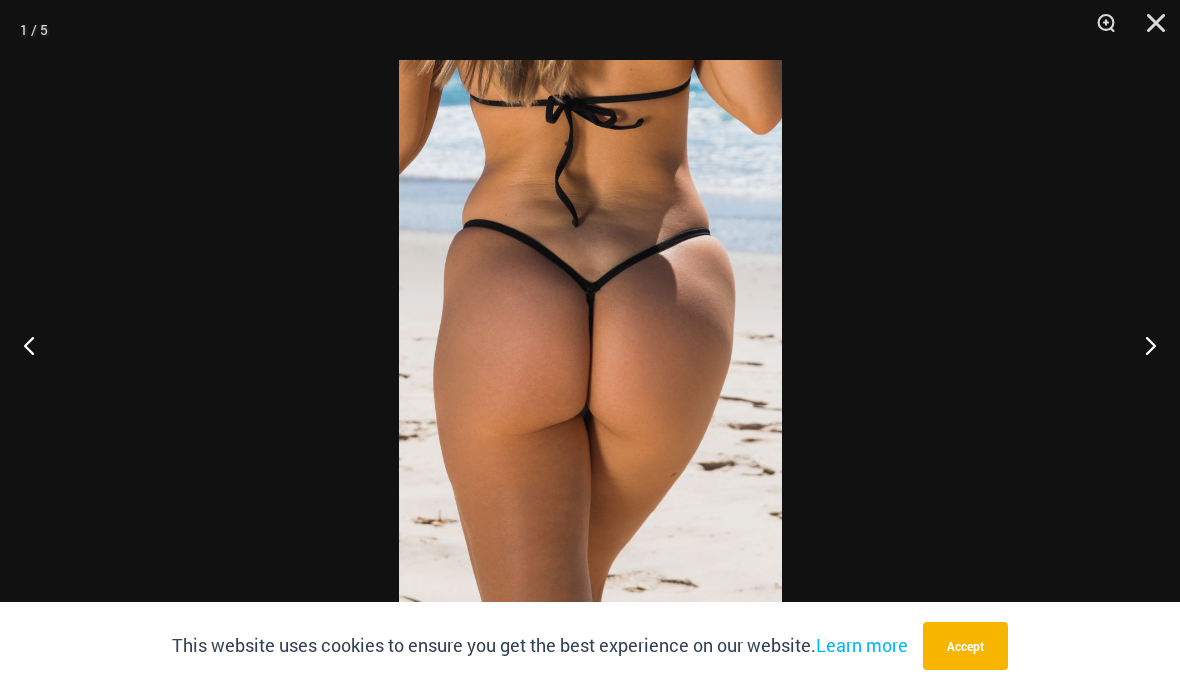 click at bounding box center [1149, 30] 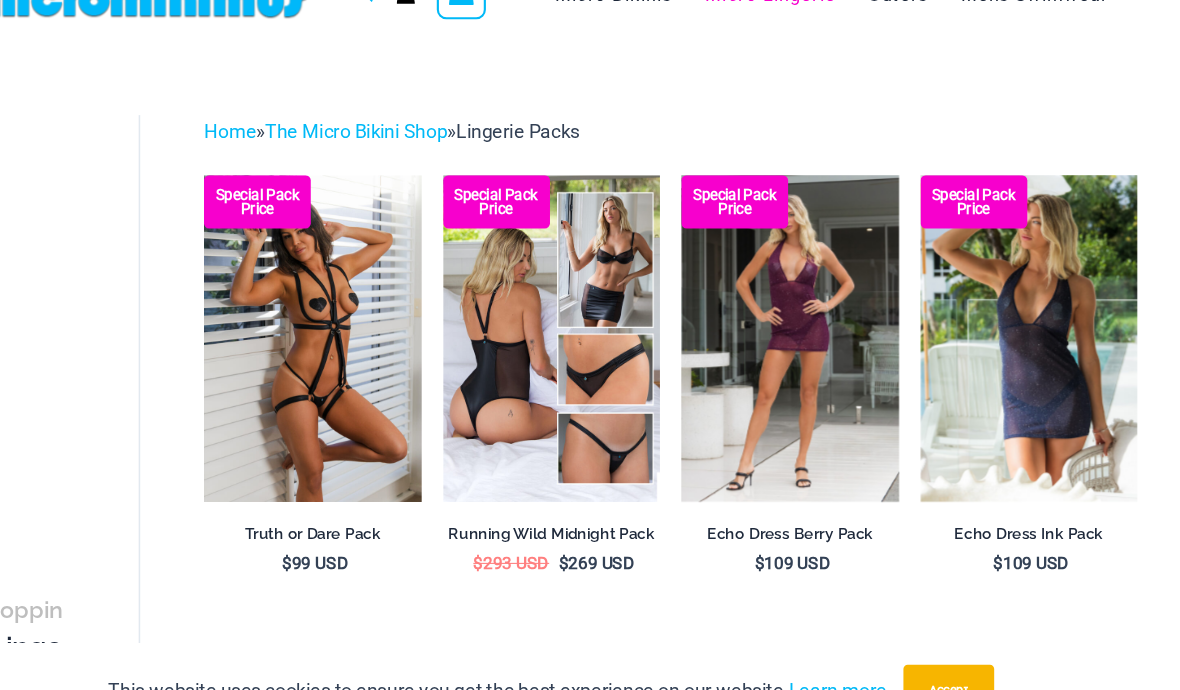 scroll, scrollTop: 0, scrollLeft: 0, axis: both 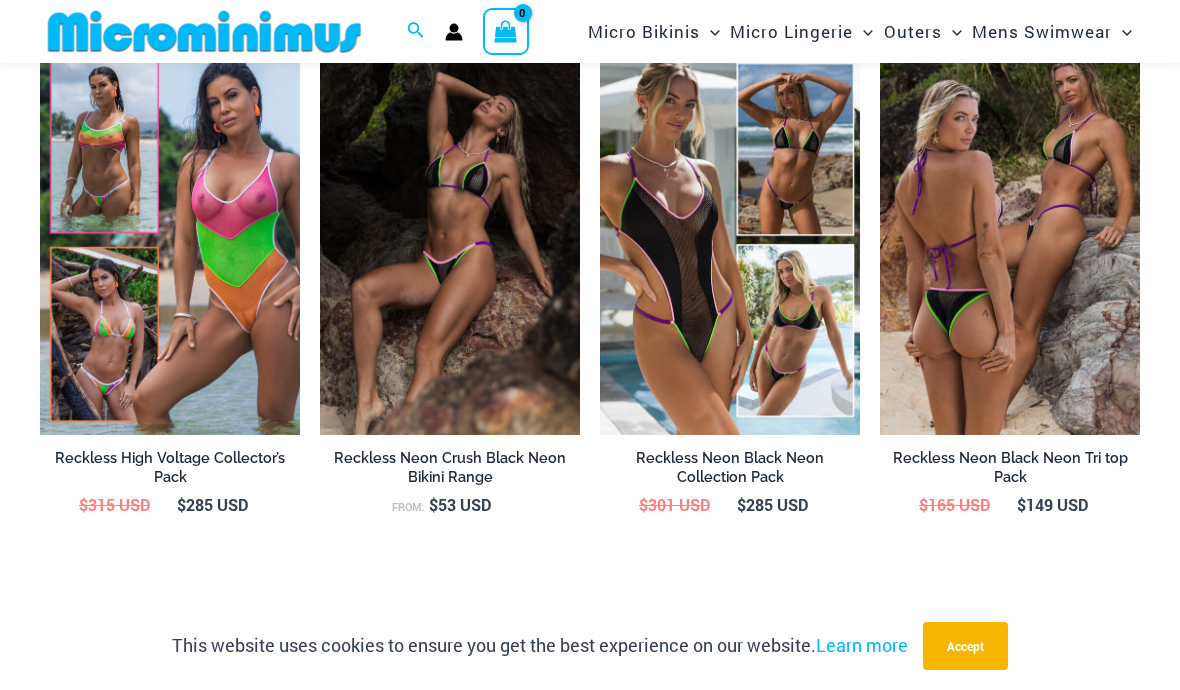 click at bounding box center (40, 45) 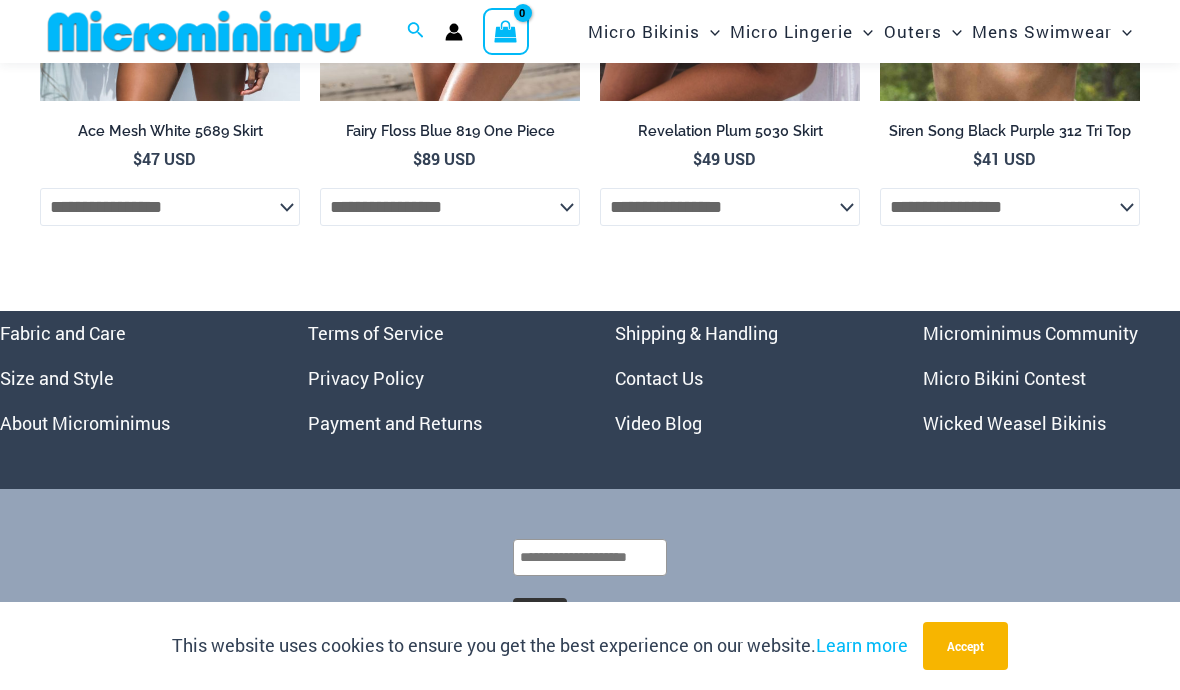 scroll, scrollTop: 5427, scrollLeft: 0, axis: vertical 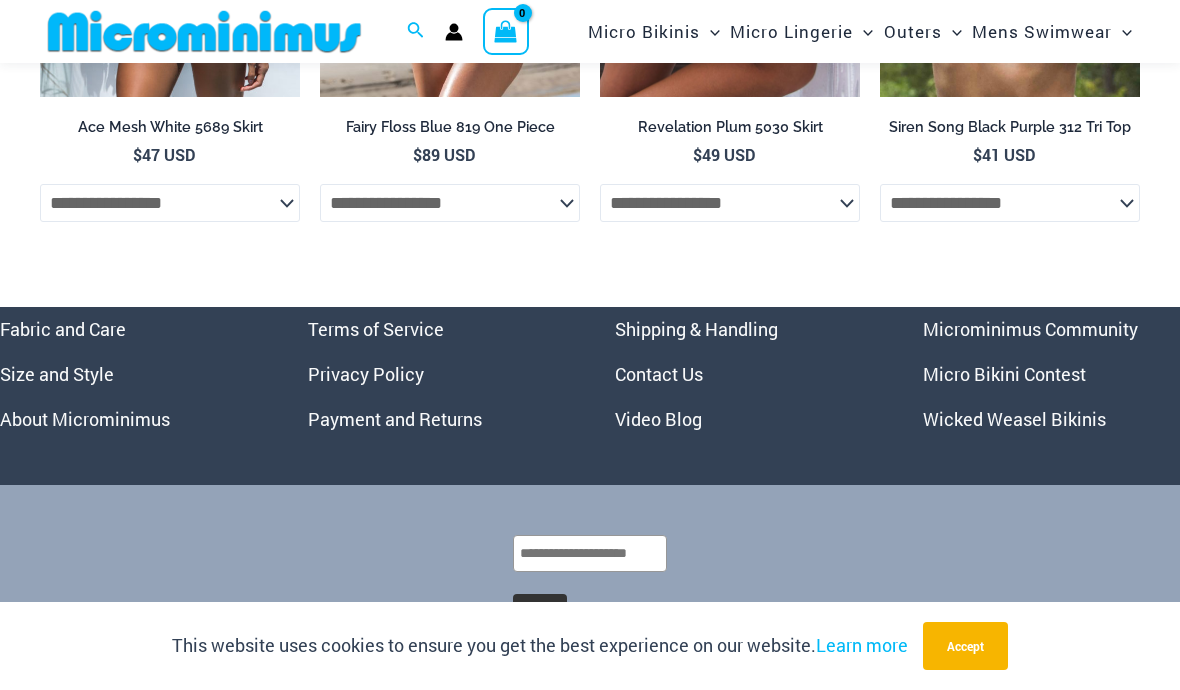 click on "Micro Bikini Contest" at bounding box center [1004, 374] 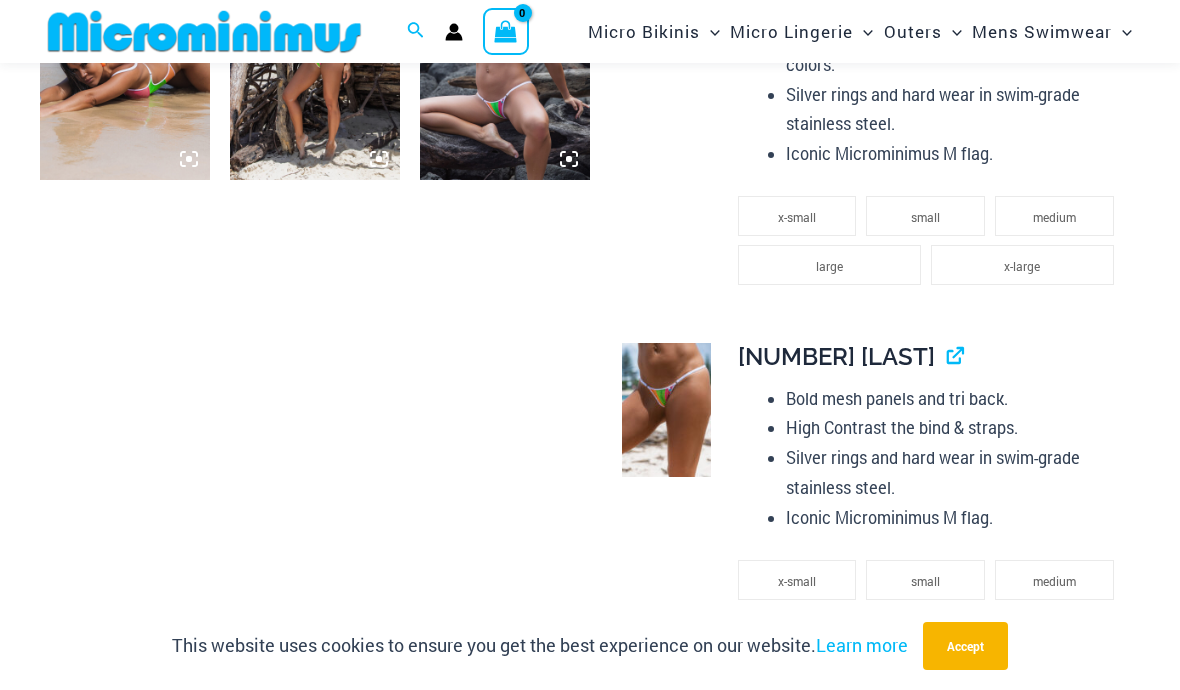 scroll, scrollTop: 1583, scrollLeft: 0, axis: vertical 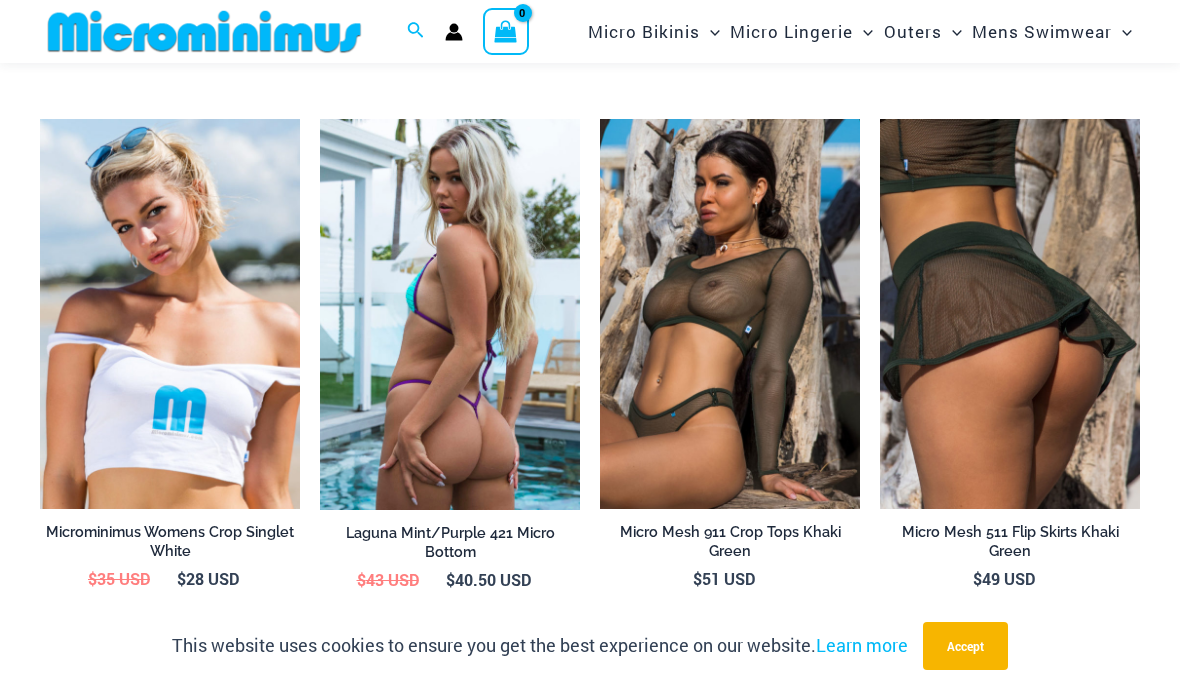 click at bounding box center (450, 314) 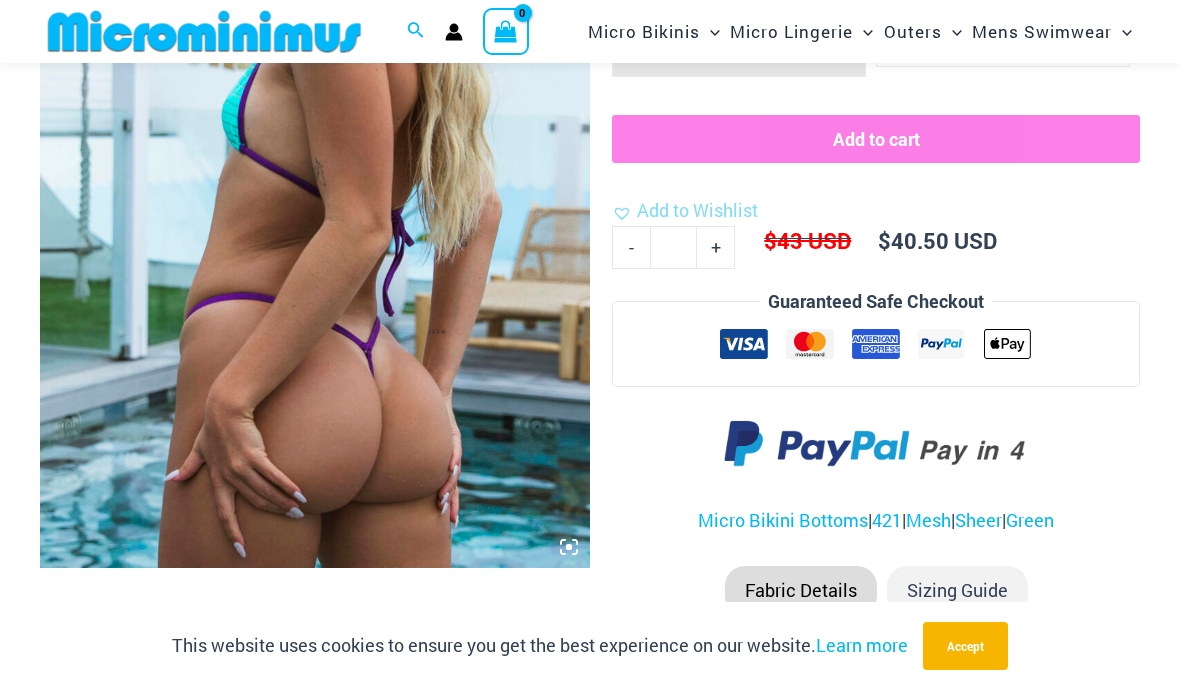 scroll, scrollTop: 378, scrollLeft: 0, axis: vertical 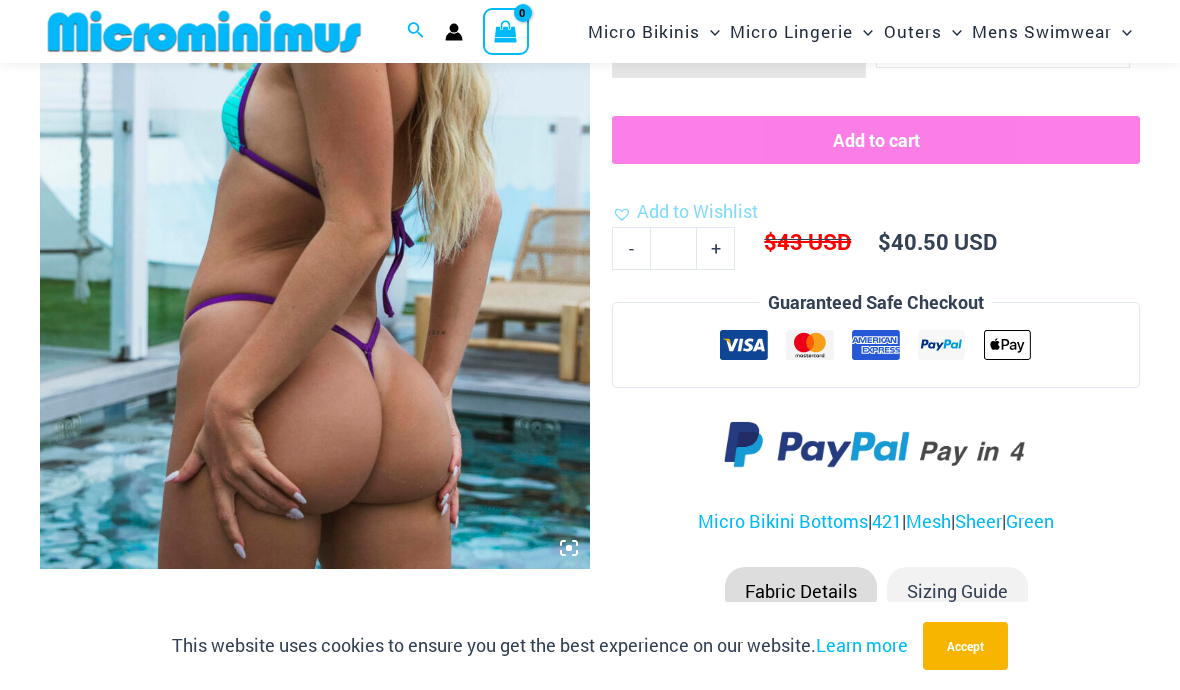 click at bounding box center (315, 156) 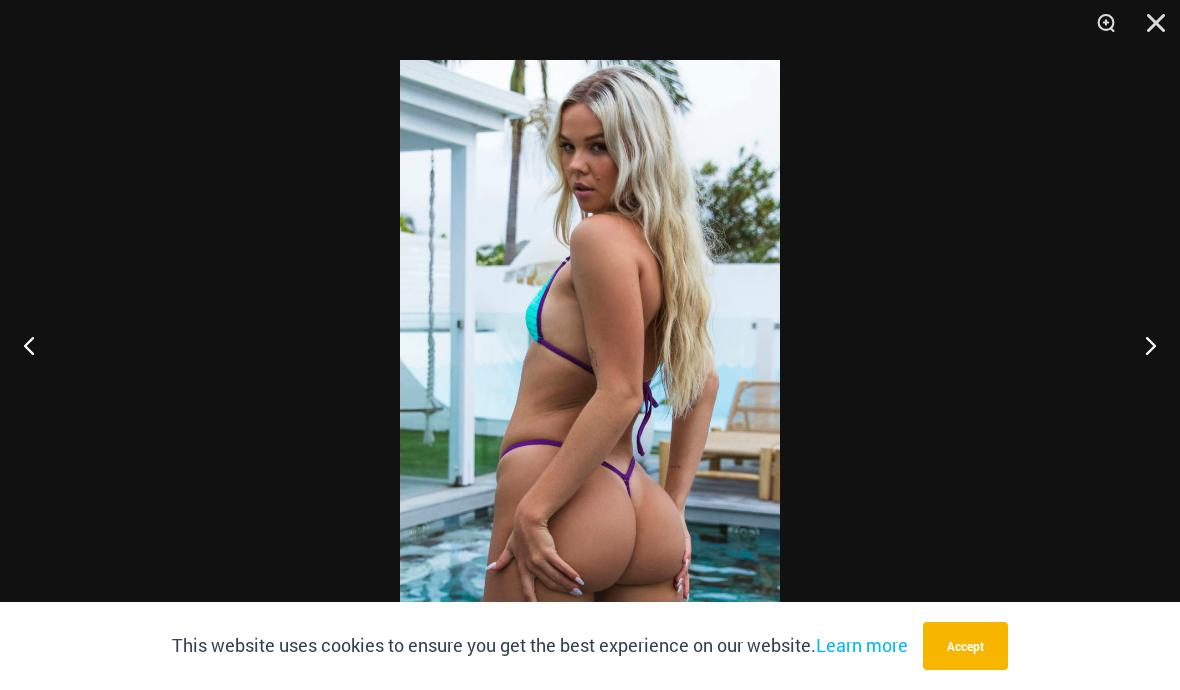 click at bounding box center [1142, 345] 